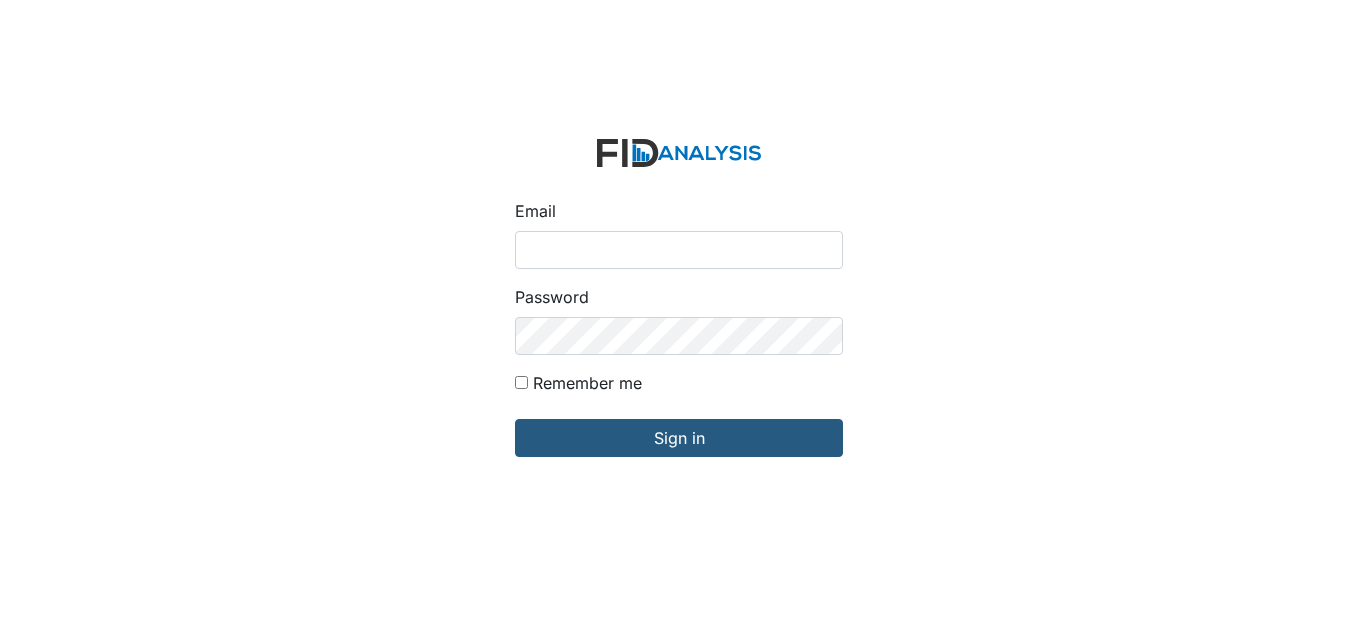 scroll, scrollTop: 0, scrollLeft: 0, axis: both 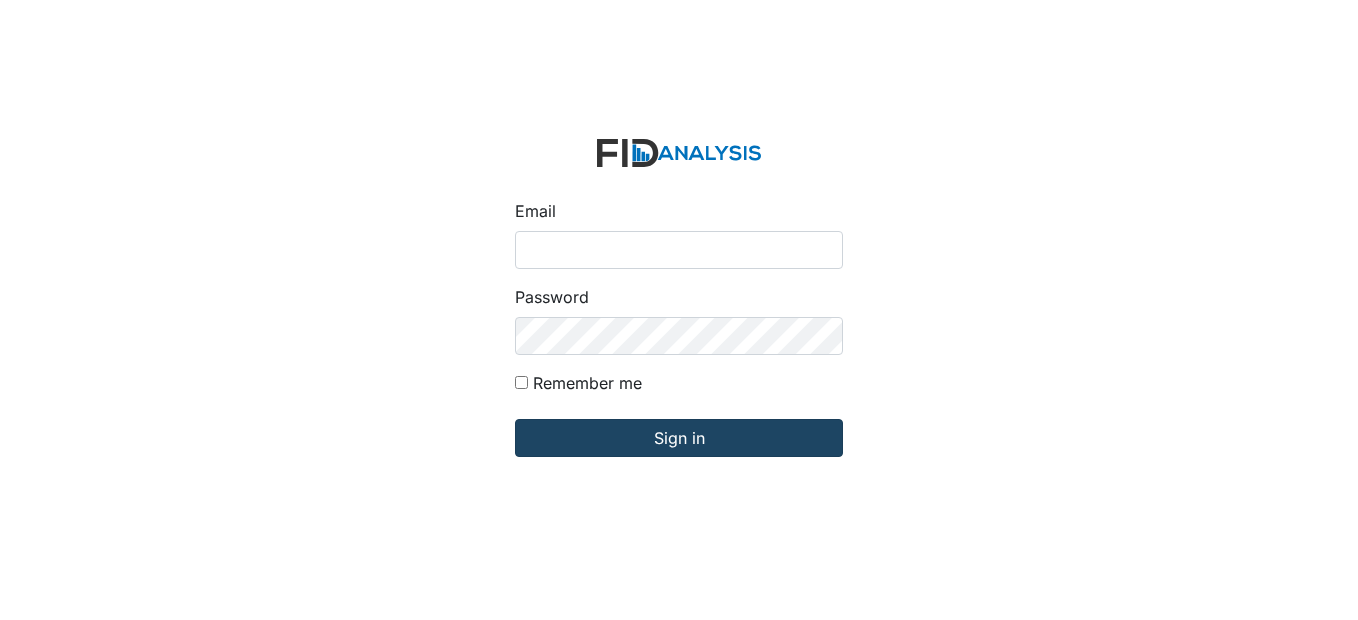type on "[EMAIL_ADDRESS][DOMAIN_NAME]" 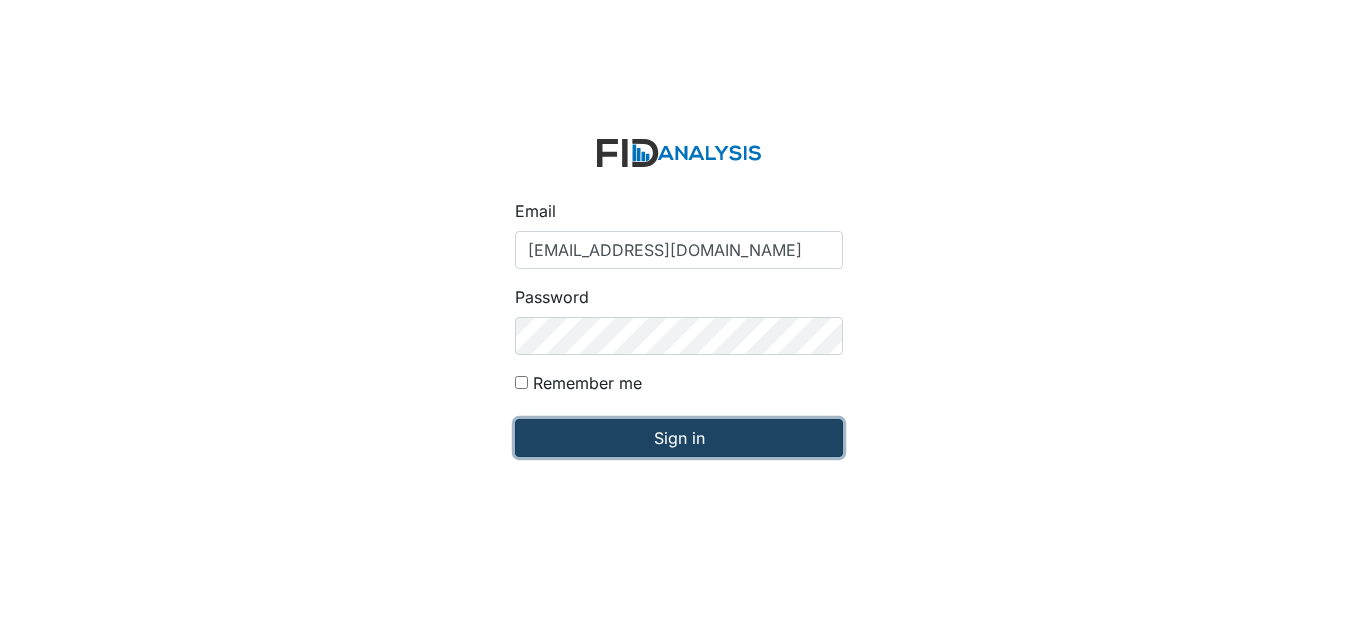 click on "Sign in" at bounding box center (679, 438) 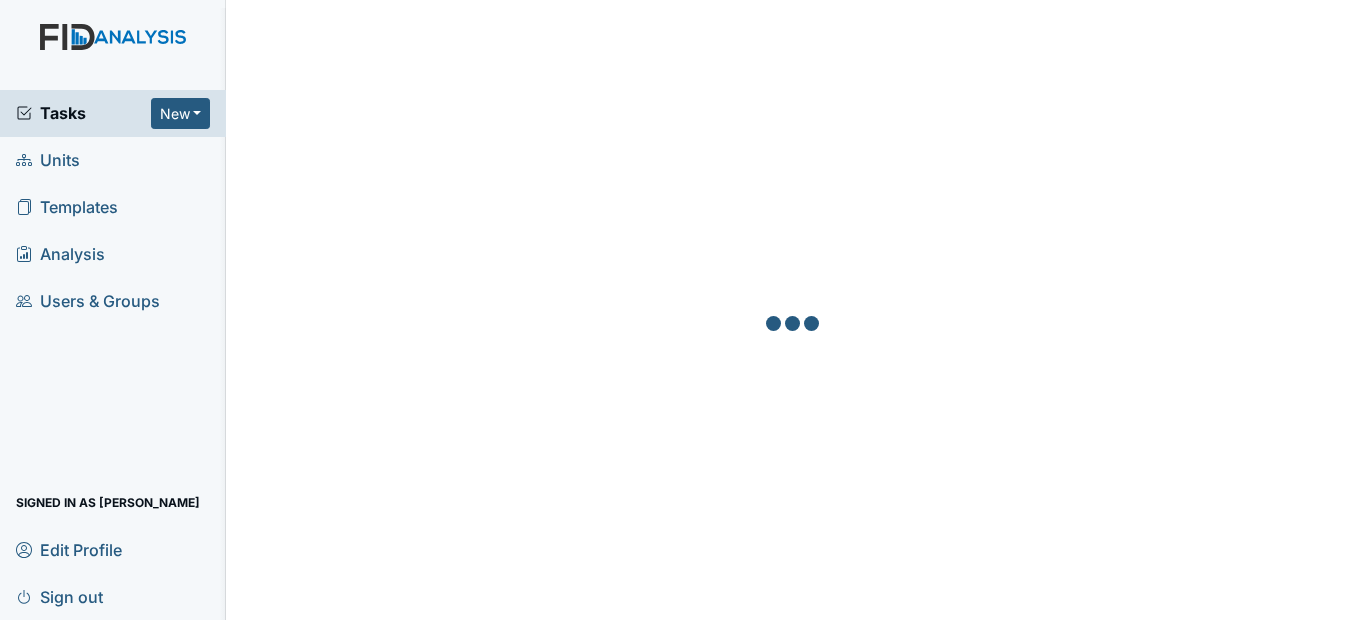 scroll, scrollTop: 0, scrollLeft: 0, axis: both 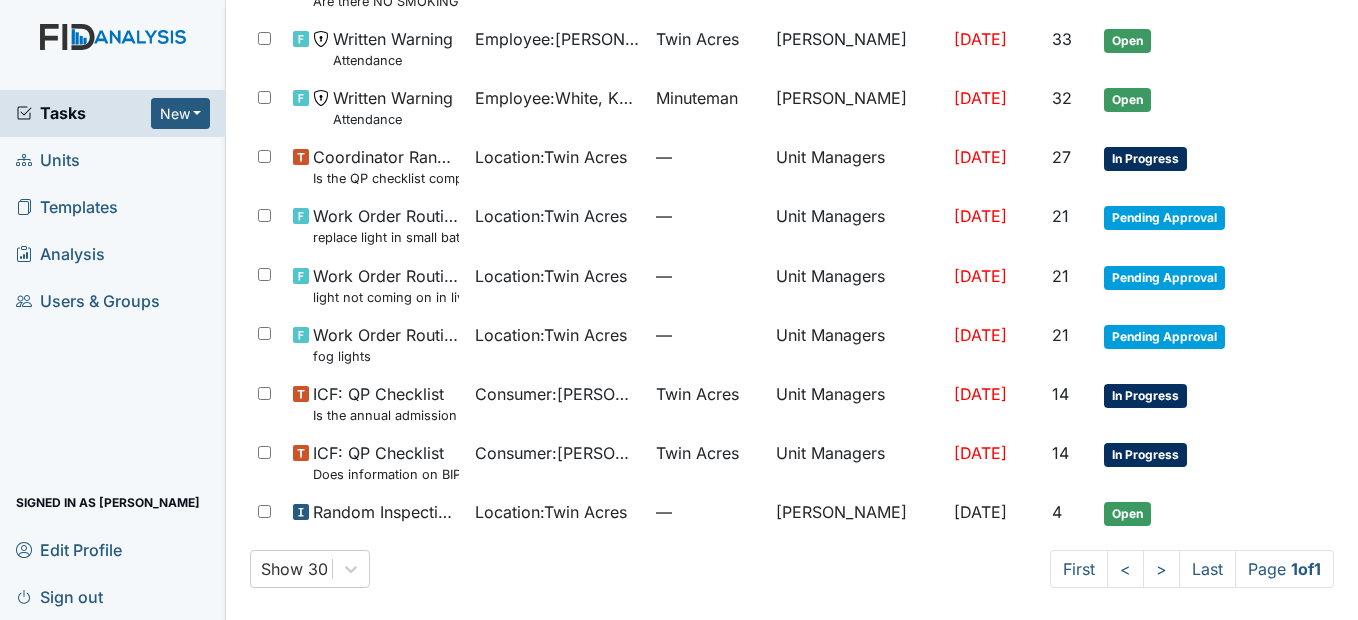 drag, startPoint x: 527, startPoint y: 510, endPoint x: 602, endPoint y: 572, distance: 97.308784 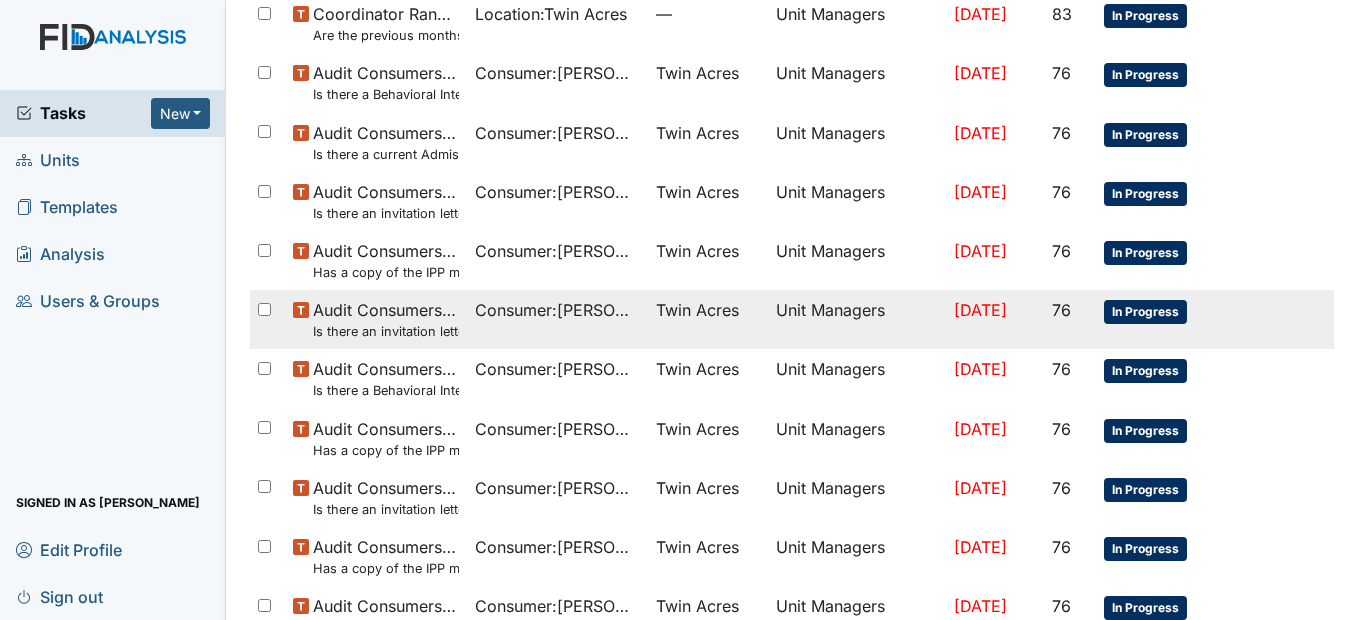 scroll, scrollTop: 0, scrollLeft: 0, axis: both 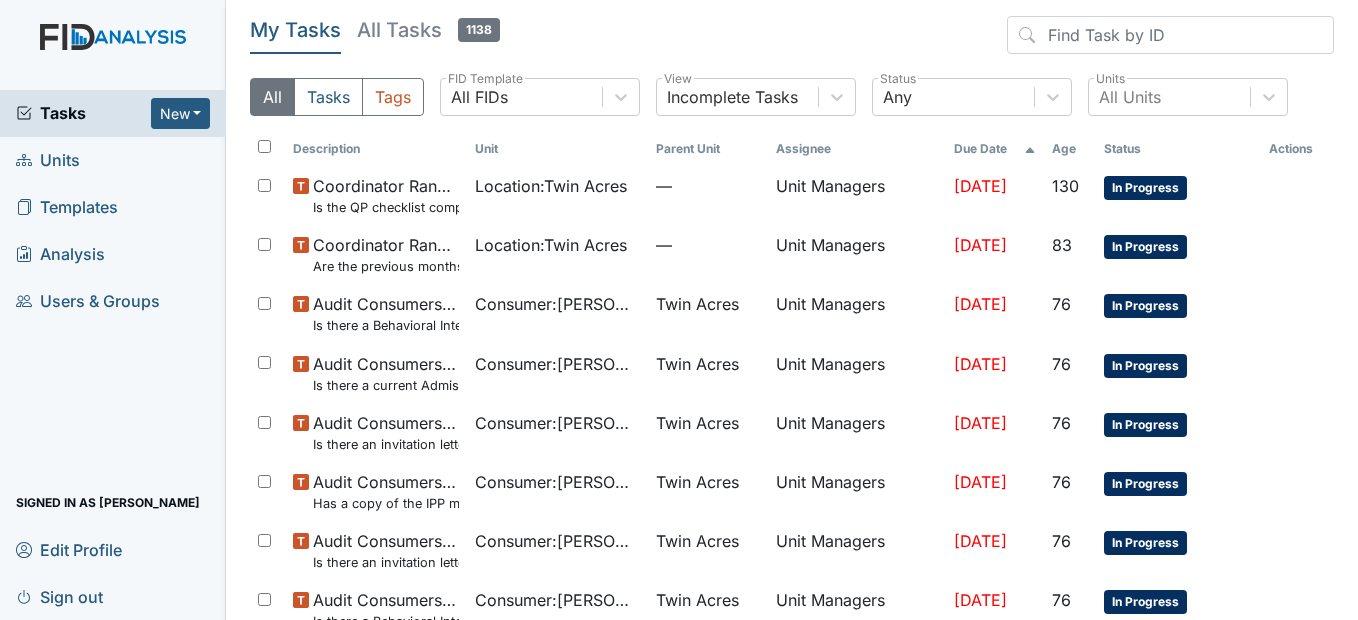 click on "Units" at bounding box center (48, 160) 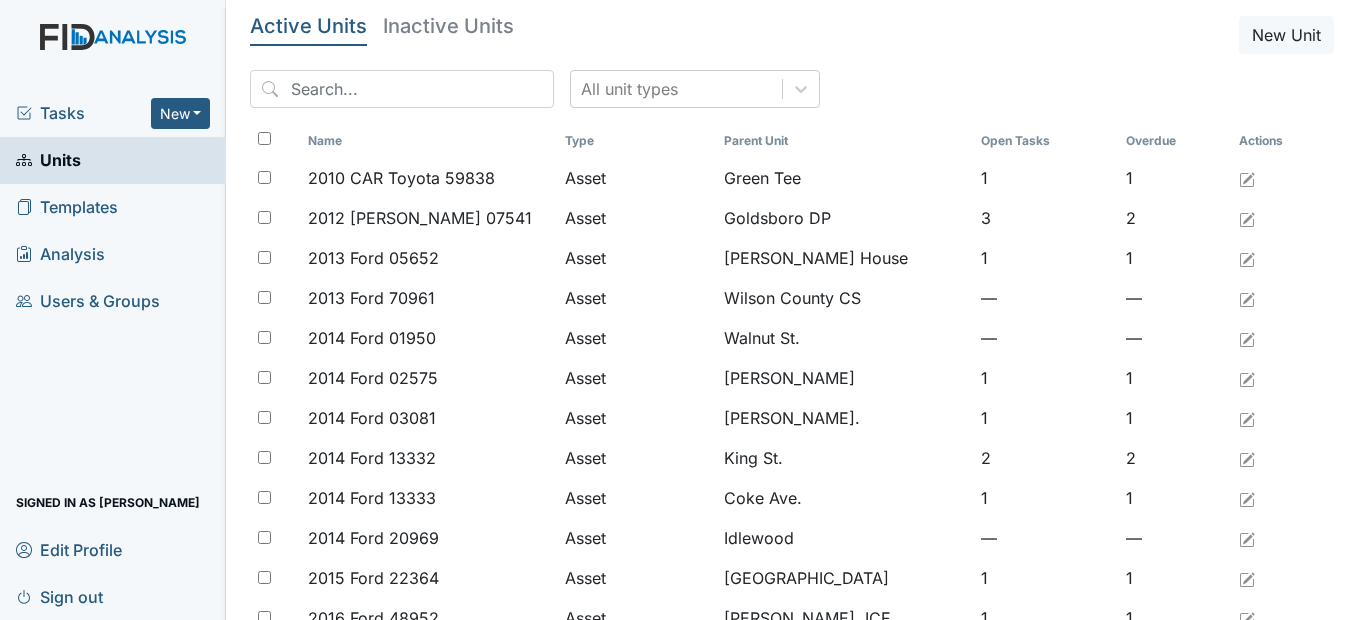 scroll, scrollTop: 0, scrollLeft: 0, axis: both 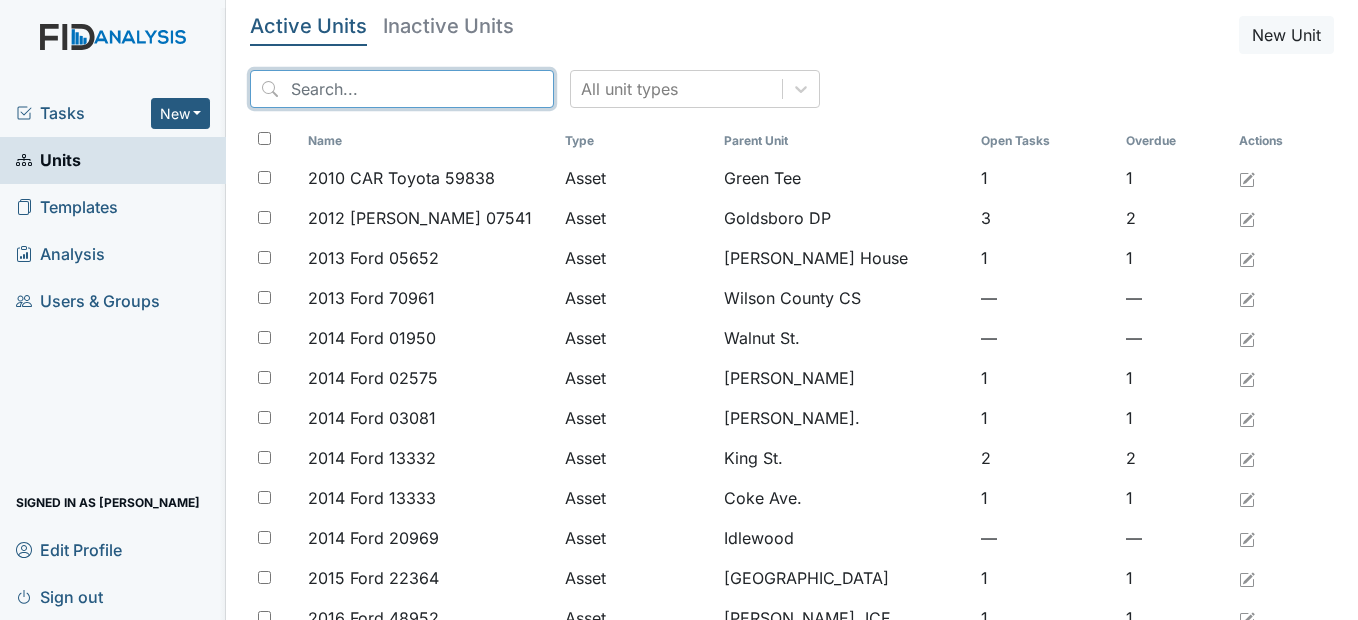 click at bounding box center [402, 89] 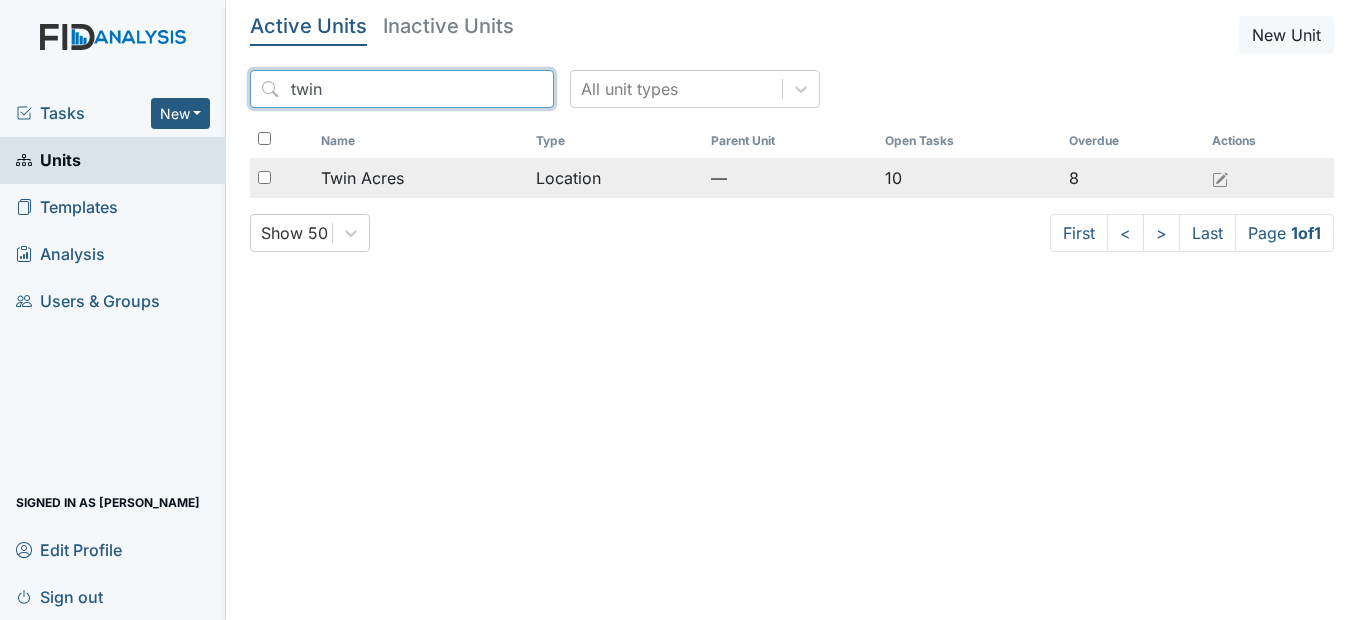 type on "twin" 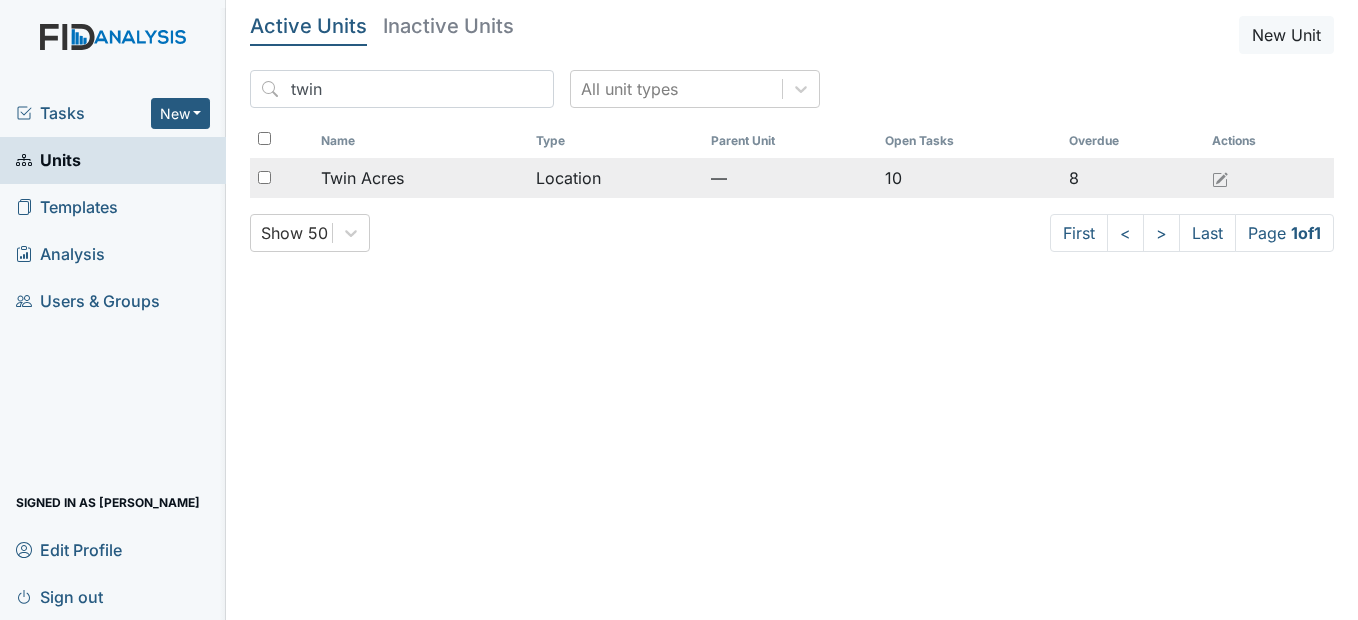 click on "Twin Acres" at bounding box center (362, 178) 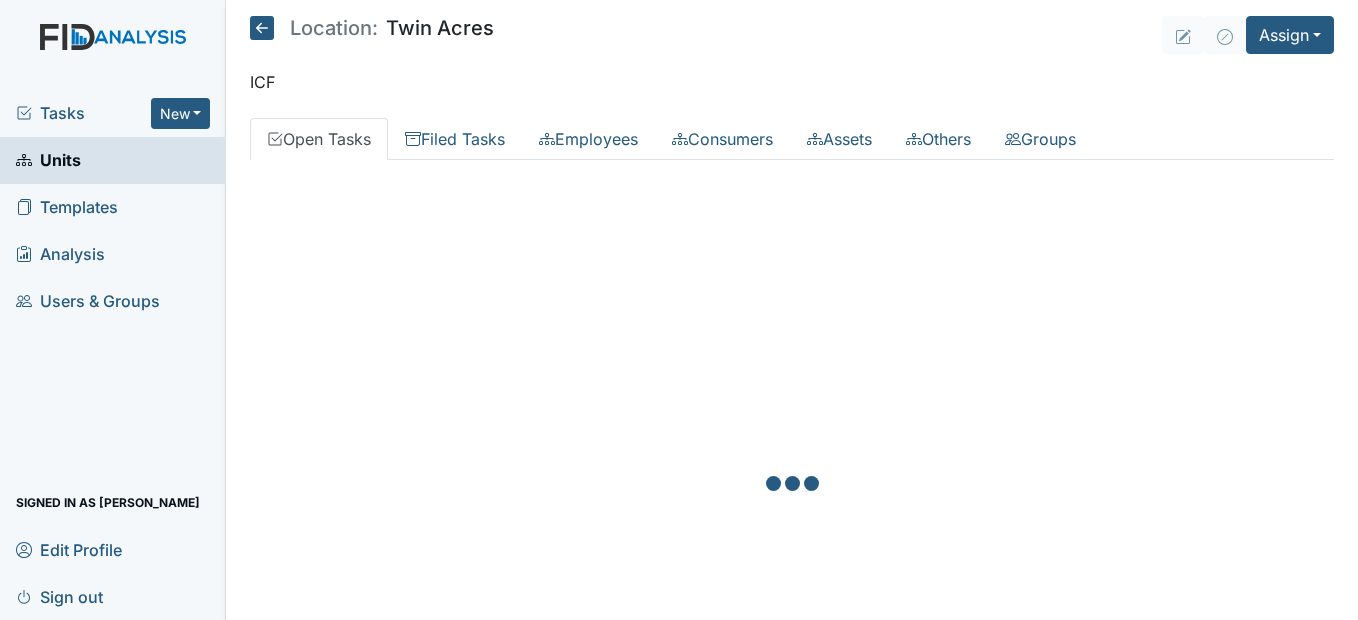 scroll, scrollTop: 0, scrollLeft: 0, axis: both 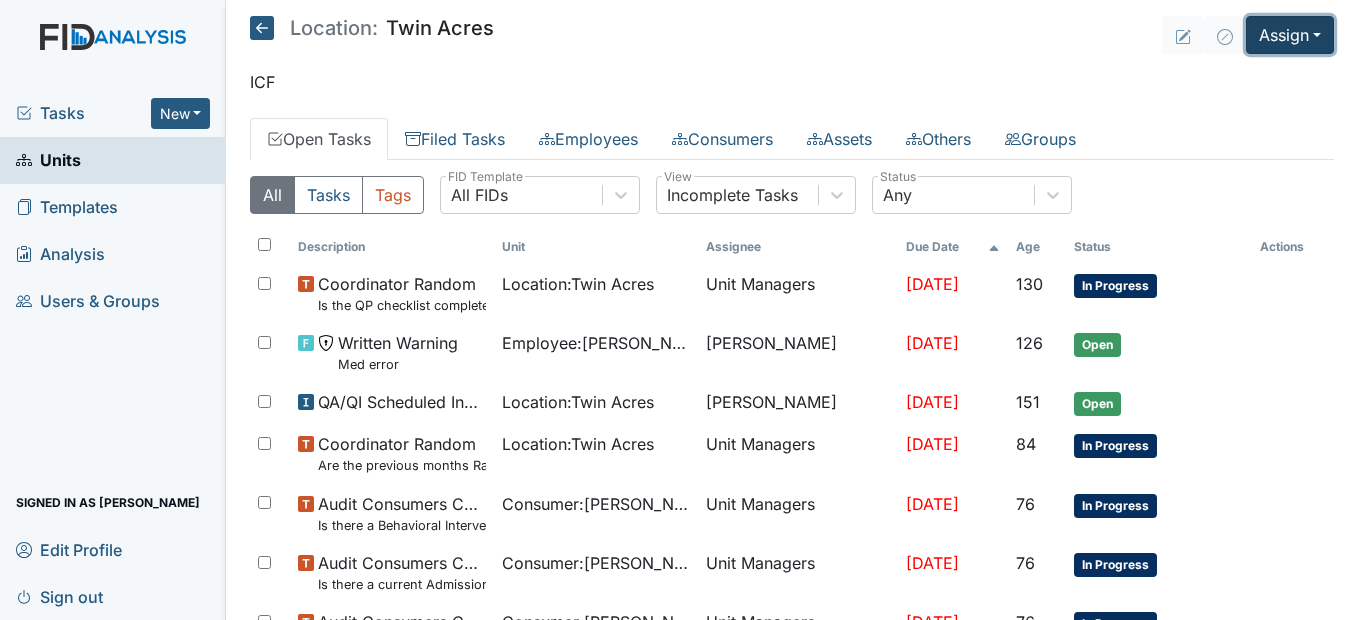 click on "Assign" at bounding box center [1290, 35] 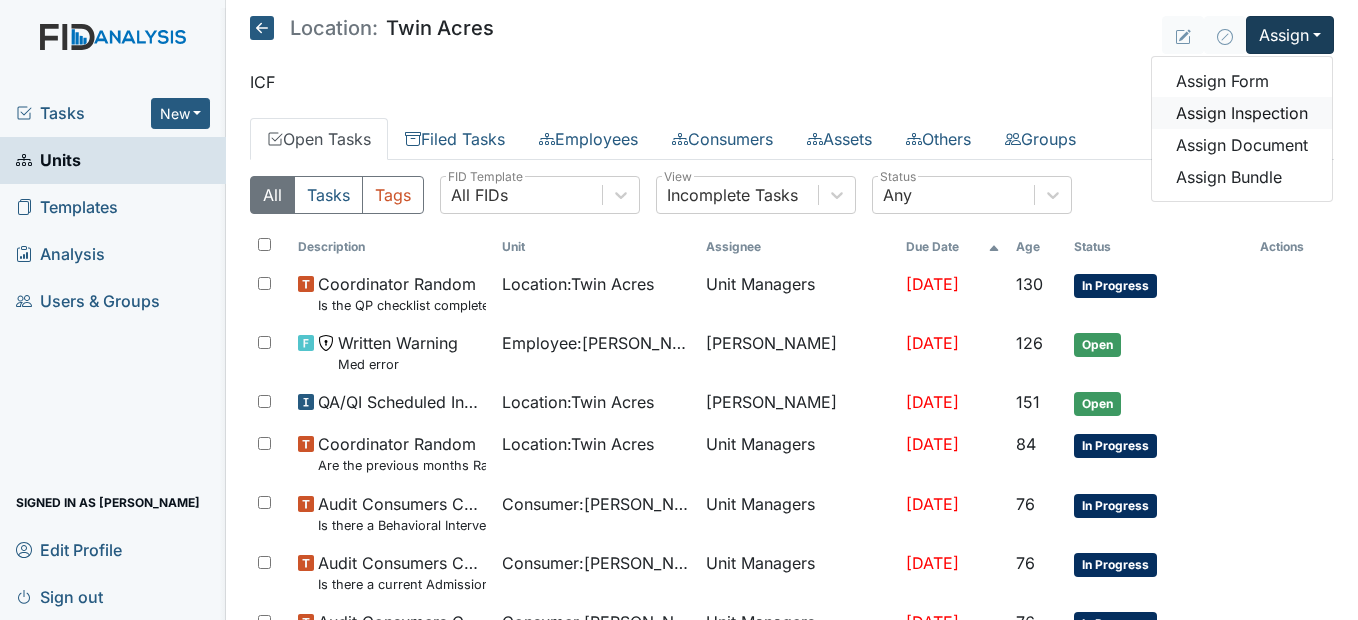 click on "Assign Inspection" at bounding box center (1242, 113) 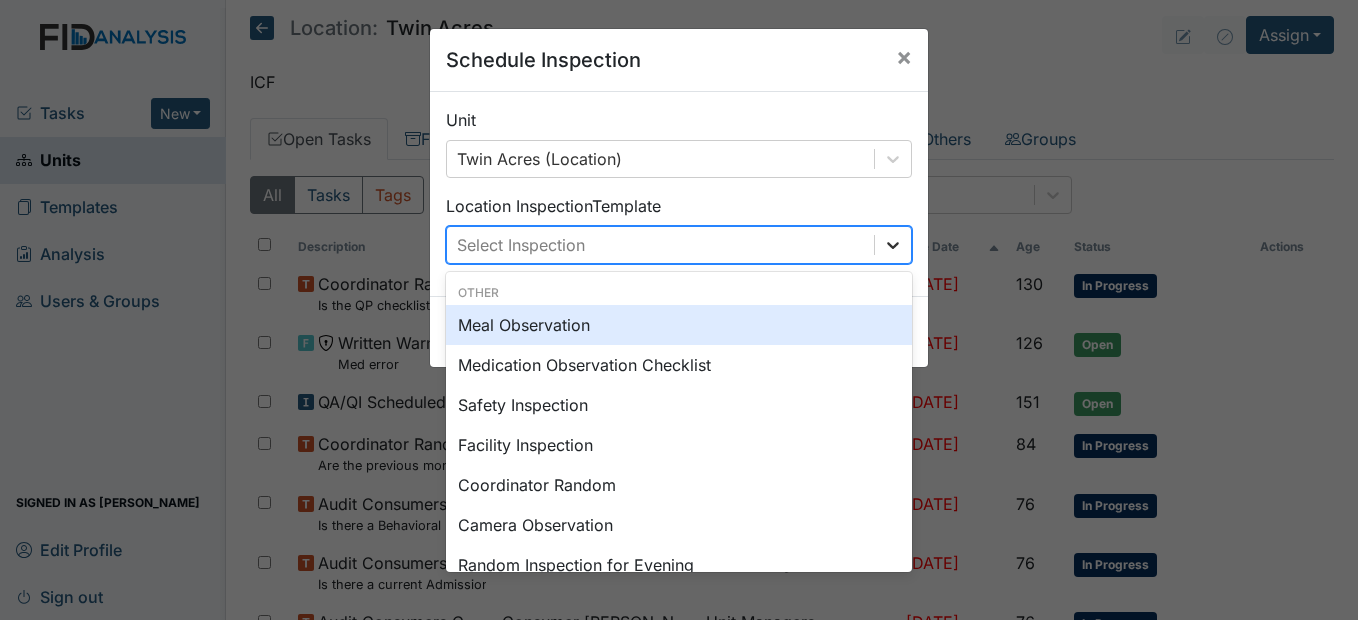 click 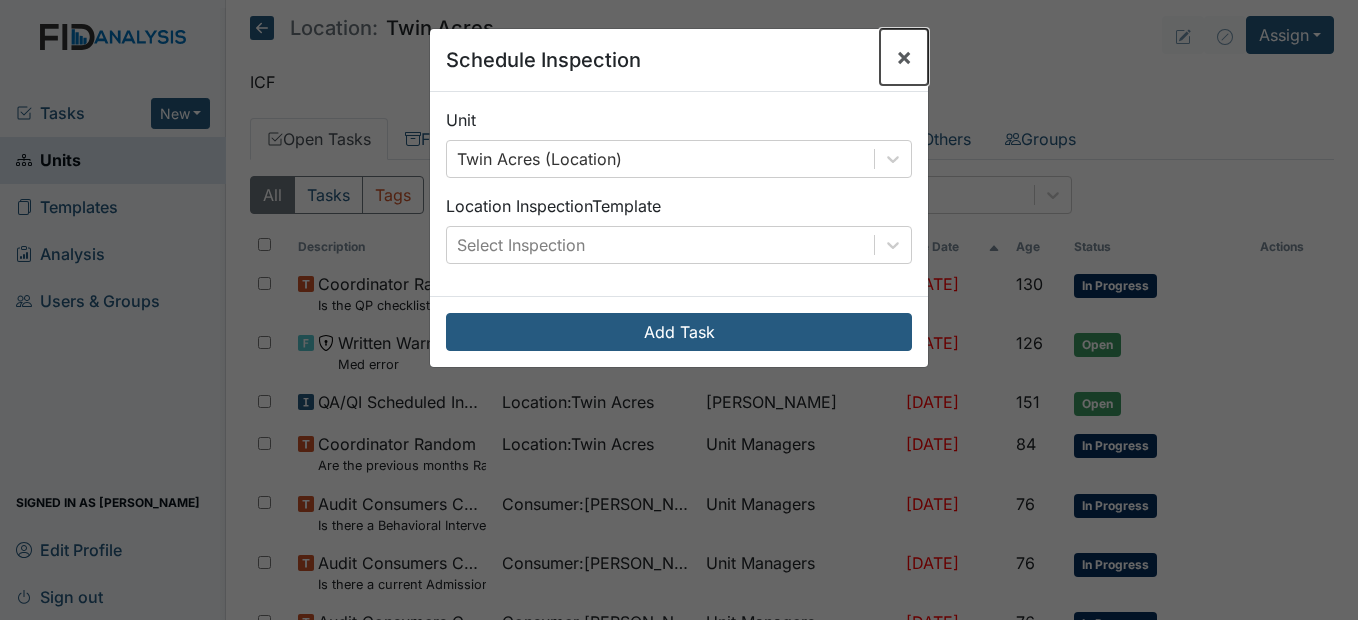 click on "×" at bounding box center [904, 56] 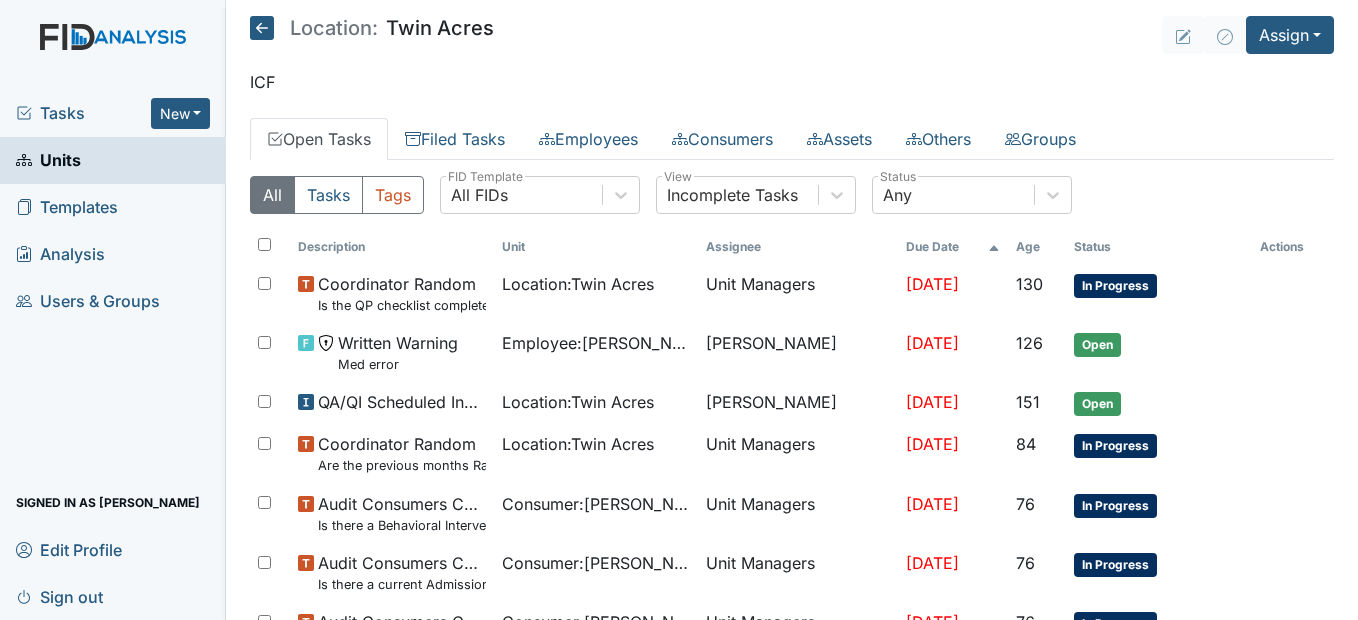 click on "Location:
Twin Acres
Assign
Assign Form
Assign Inspection
Assign Document
Assign Bundle" at bounding box center [792, 35] 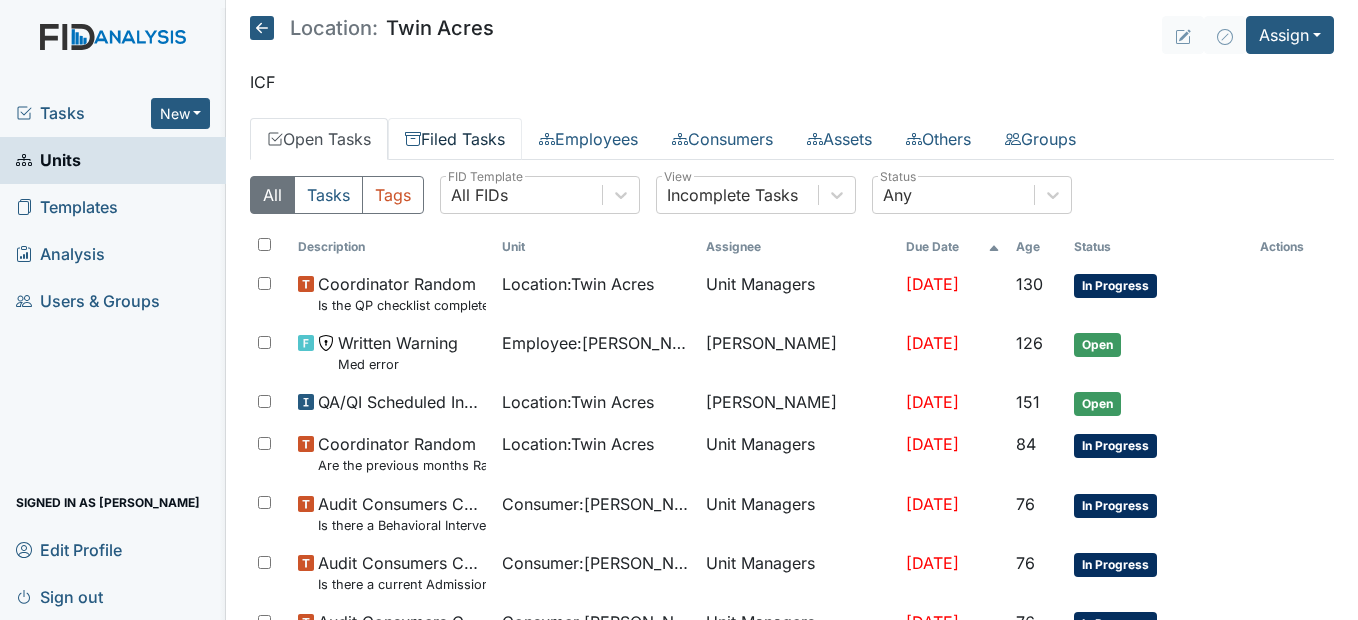 click on "Filed Tasks" at bounding box center [455, 139] 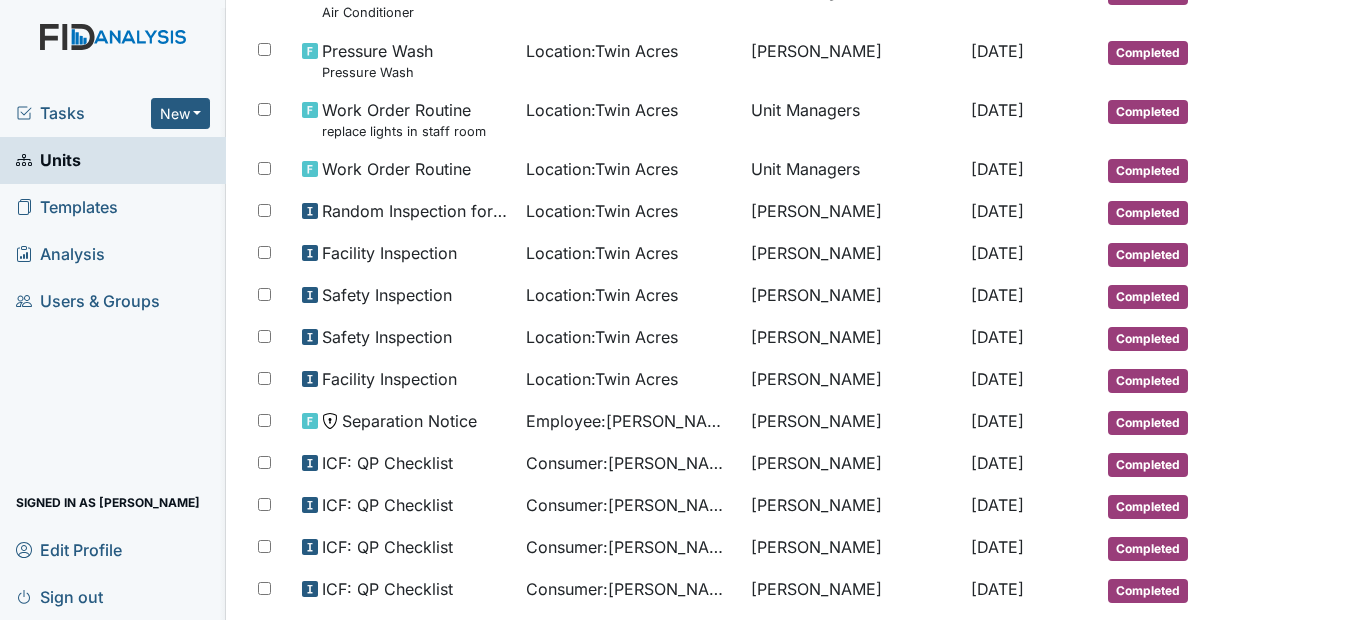 scroll, scrollTop: 0, scrollLeft: 0, axis: both 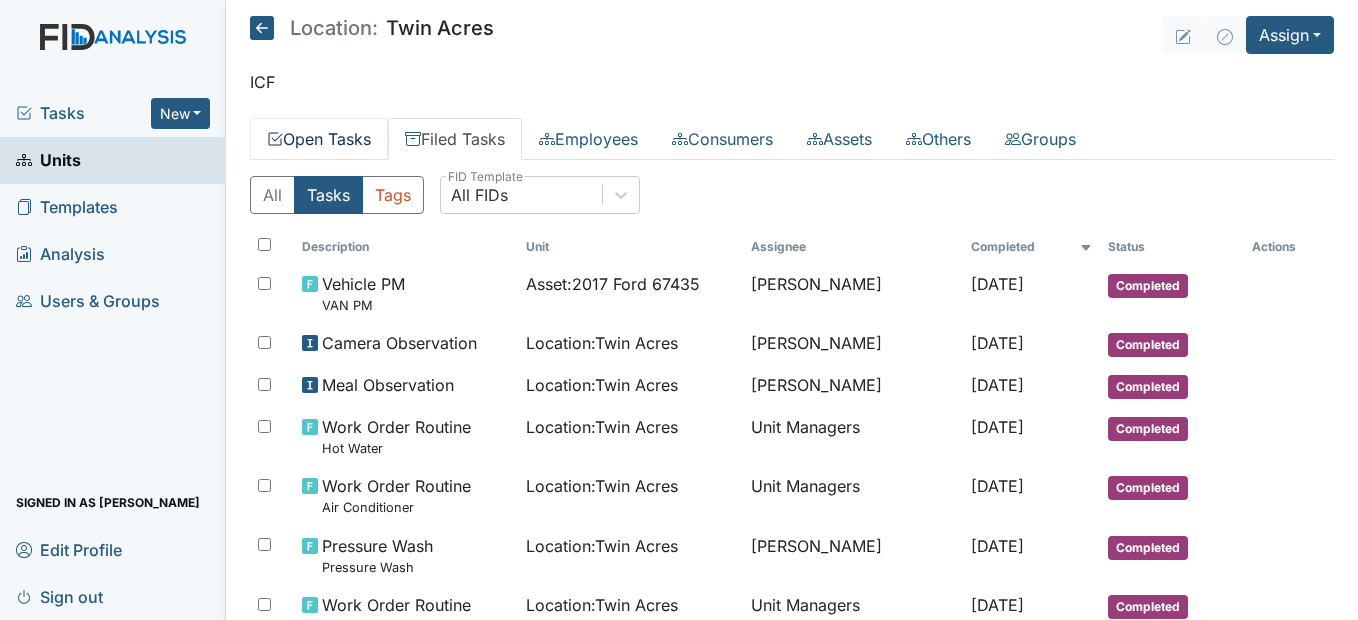 click on "Open Tasks" at bounding box center (319, 139) 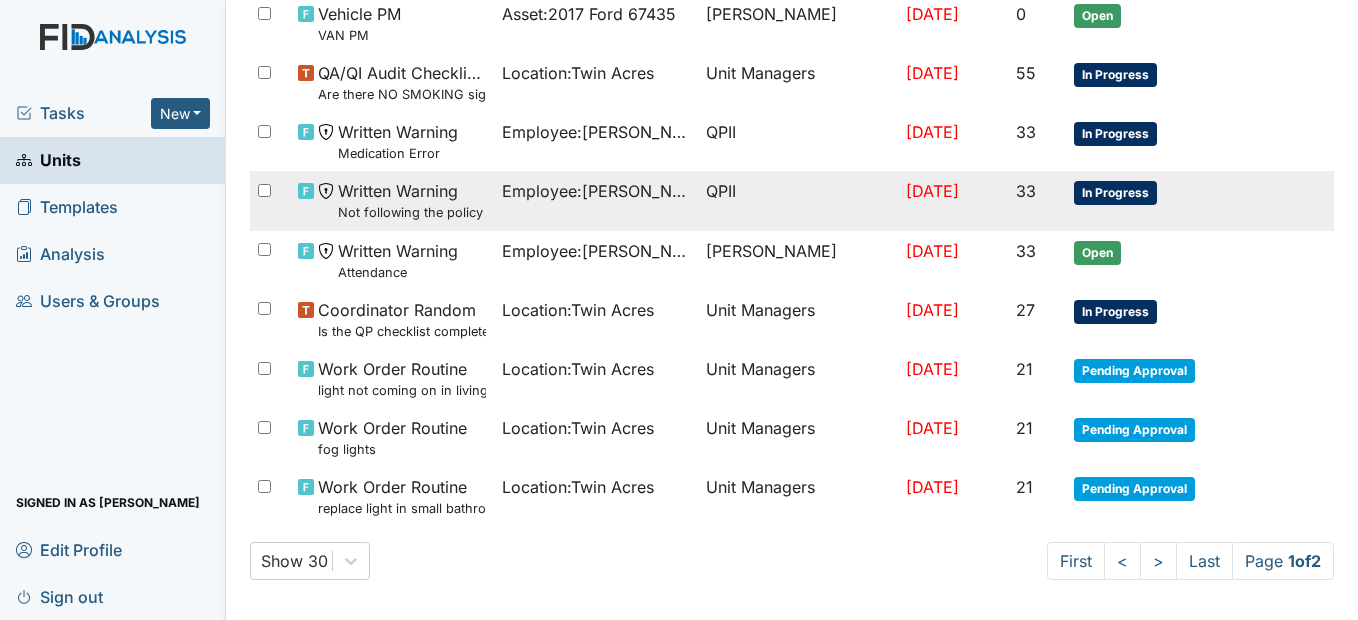 scroll, scrollTop: 1504, scrollLeft: 0, axis: vertical 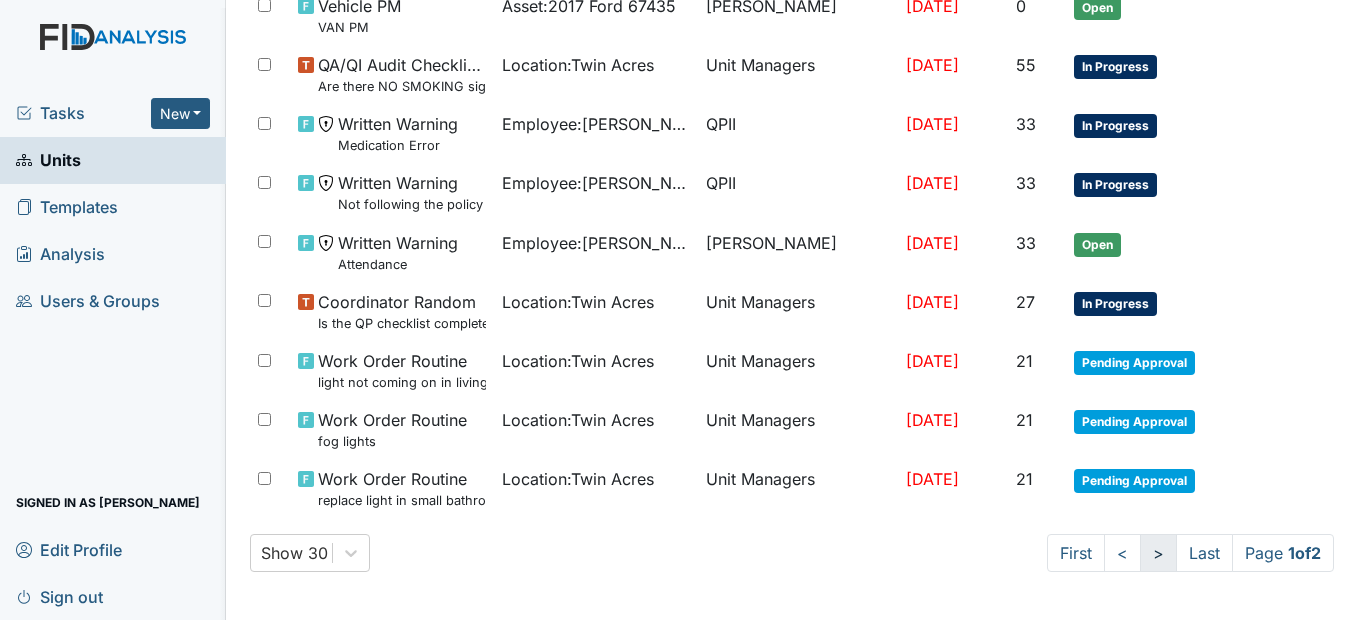 click on ">" at bounding box center (1158, 553) 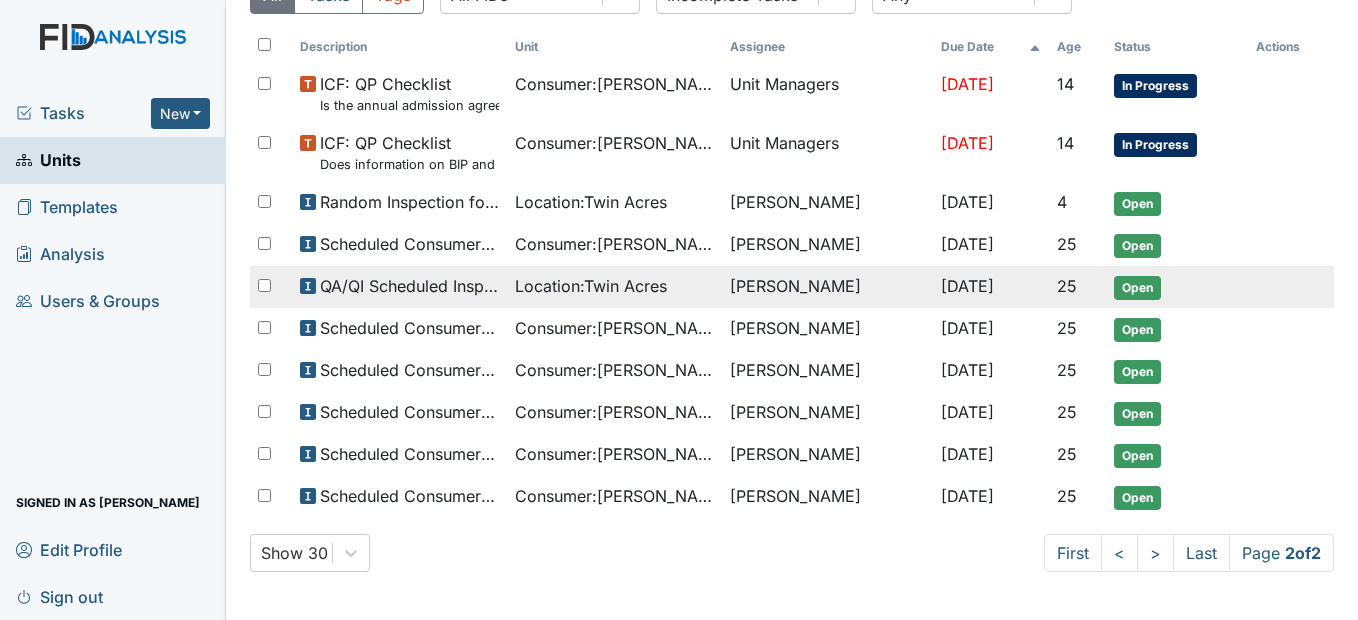 scroll, scrollTop: 100, scrollLeft: 0, axis: vertical 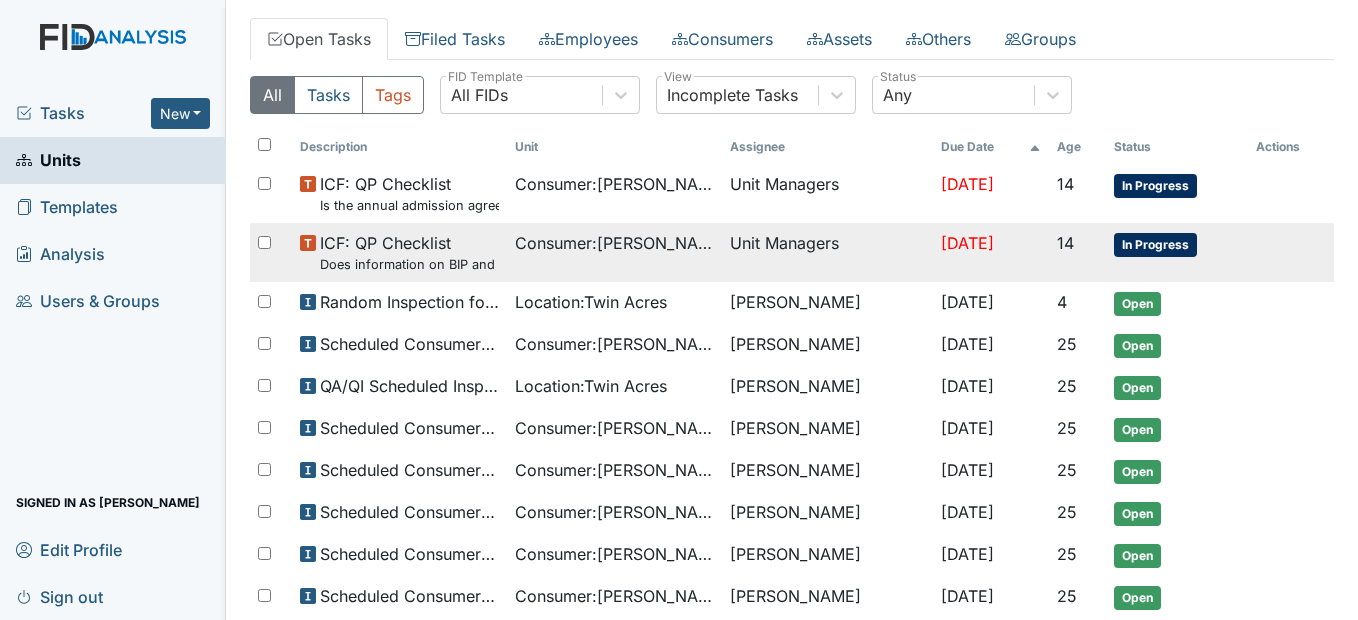 click on "Consumer :  Petit, Brenda" at bounding box center [614, 243] 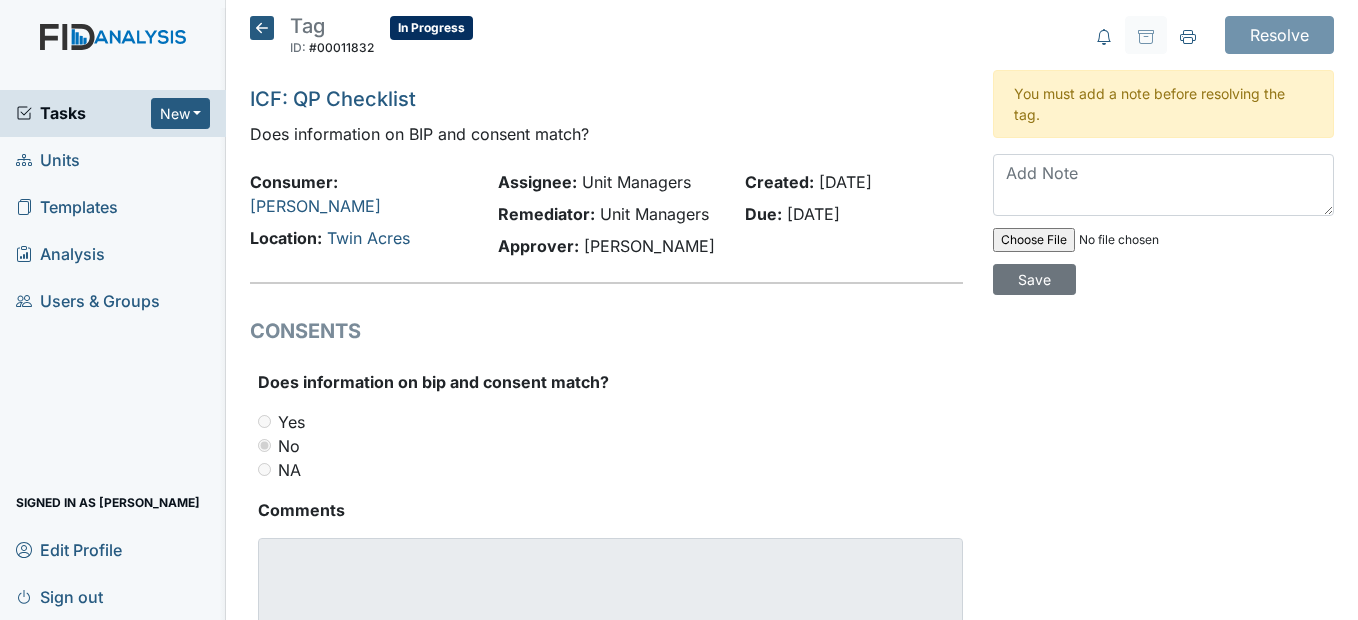 scroll, scrollTop: 0, scrollLeft: 0, axis: both 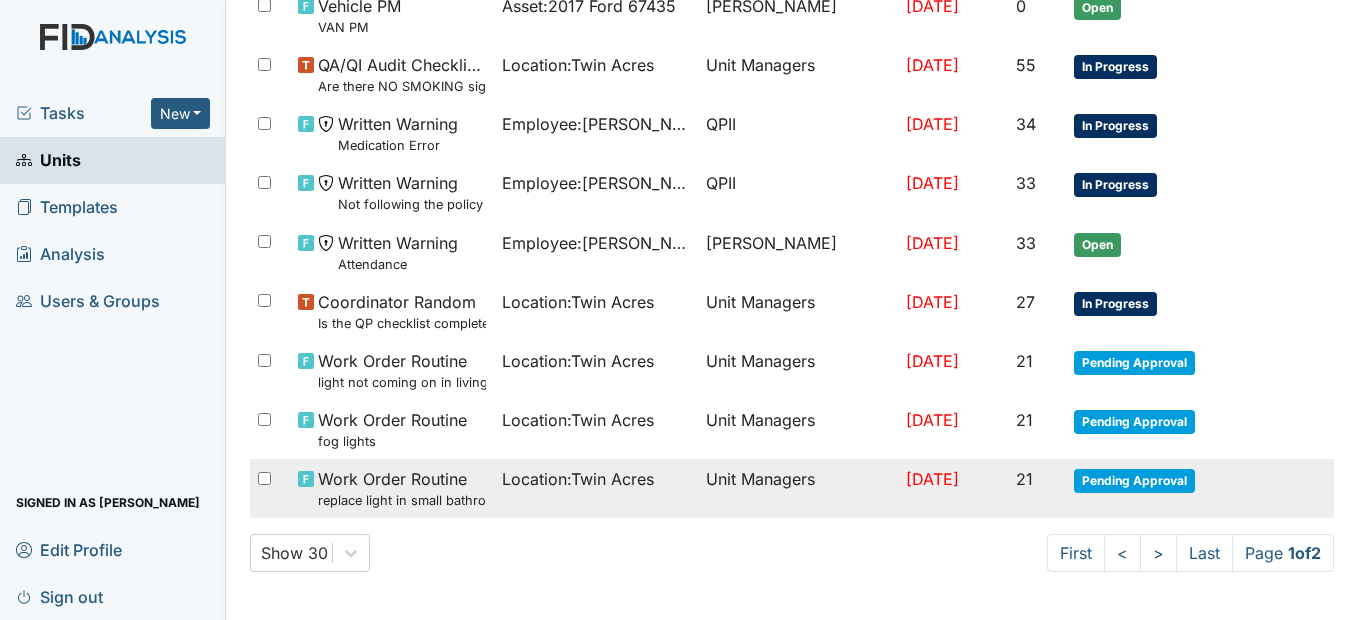 click on "Location :  [GEOGRAPHIC_DATA]" at bounding box center (578, 479) 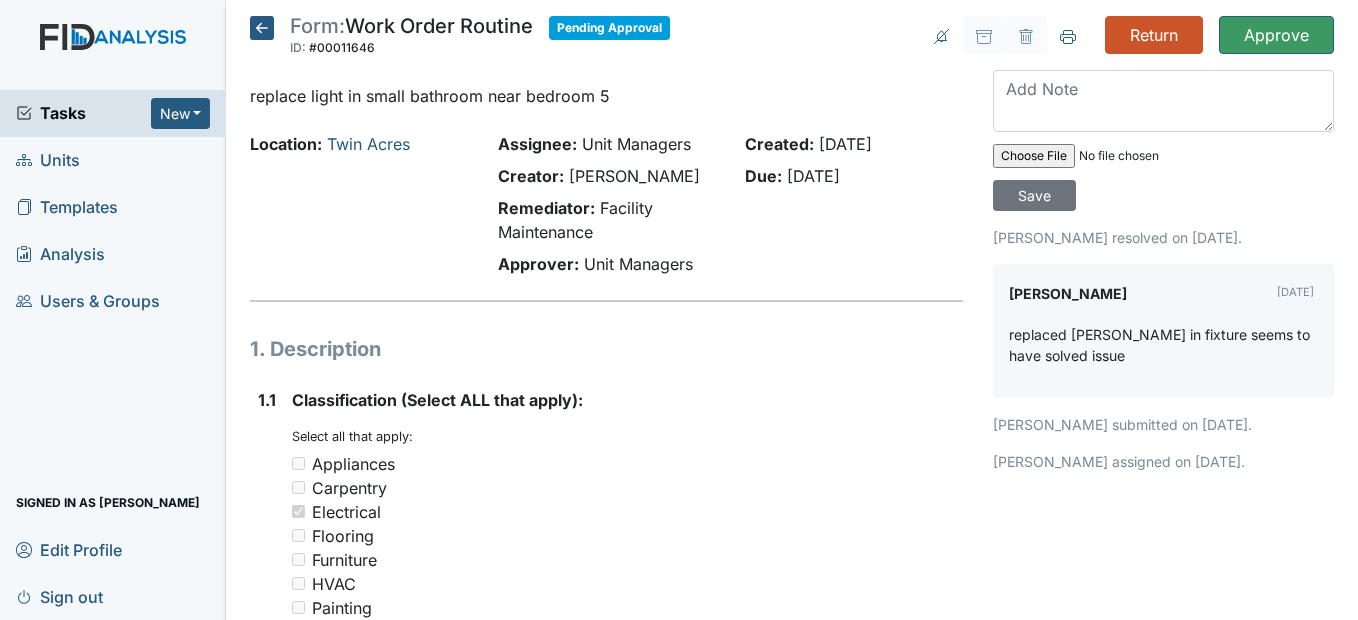 scroll, scrollTop: 0, scrollLeft: 0, axis: both 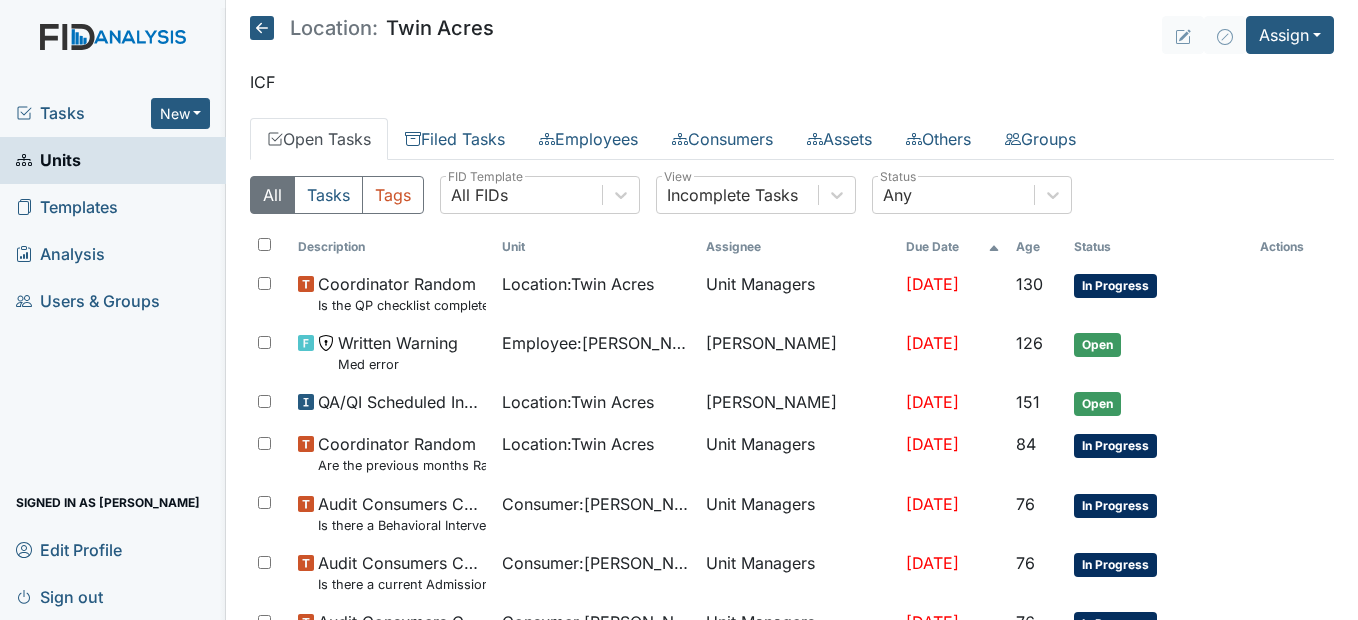 click 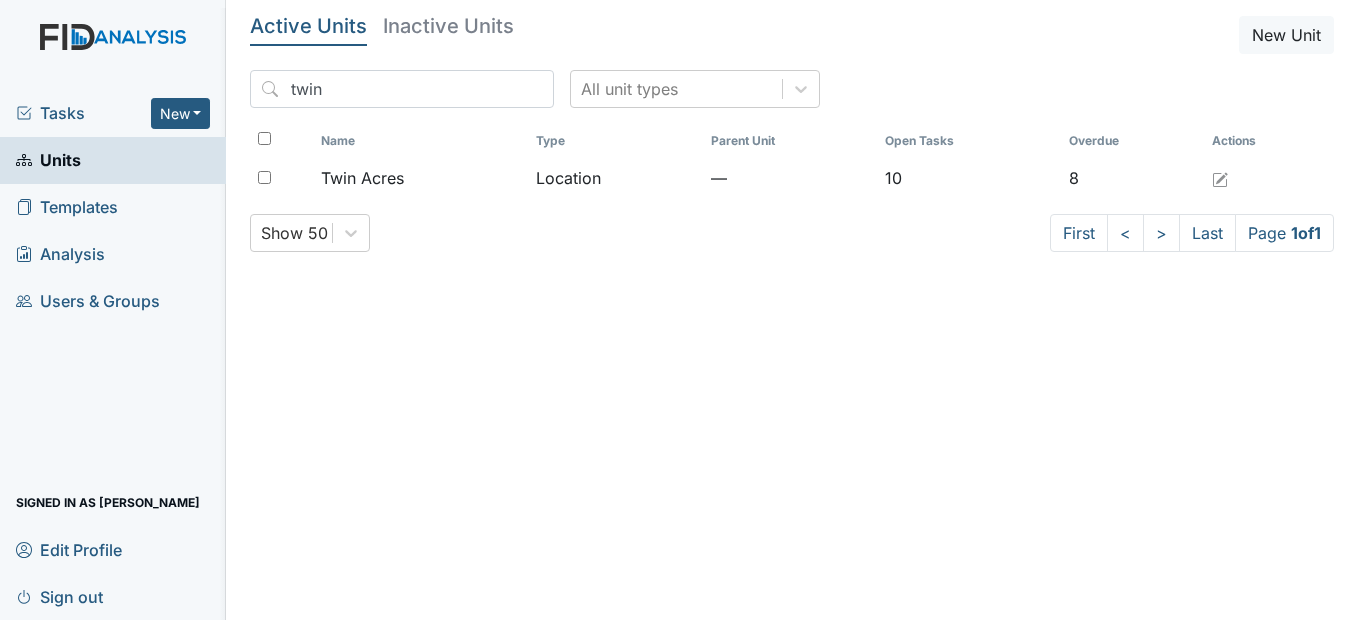 scroll, scrollTop: 0, scrollLeft: 0, axis: both 